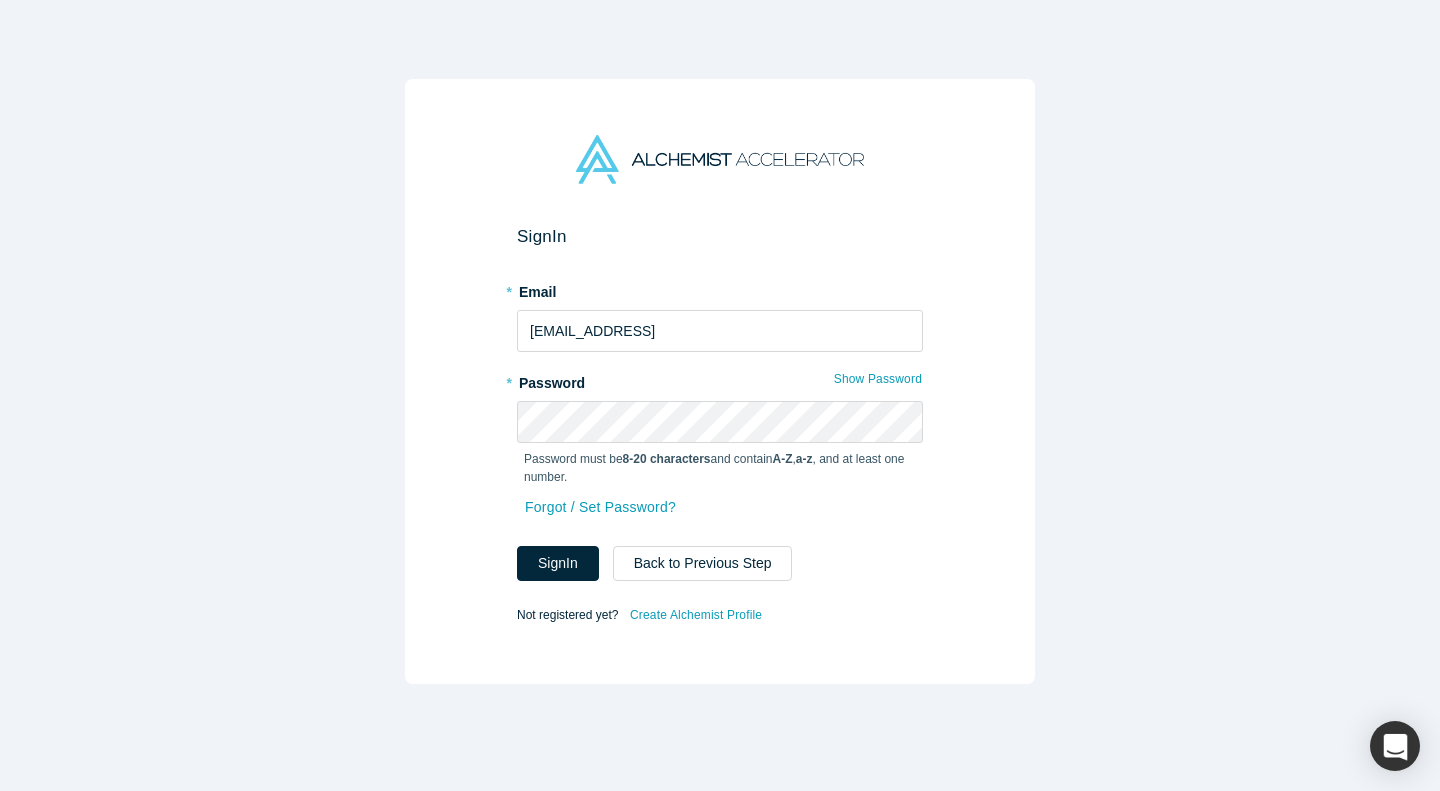 scroll, scrollTop: 0, scrollLeft: 0, axis: both 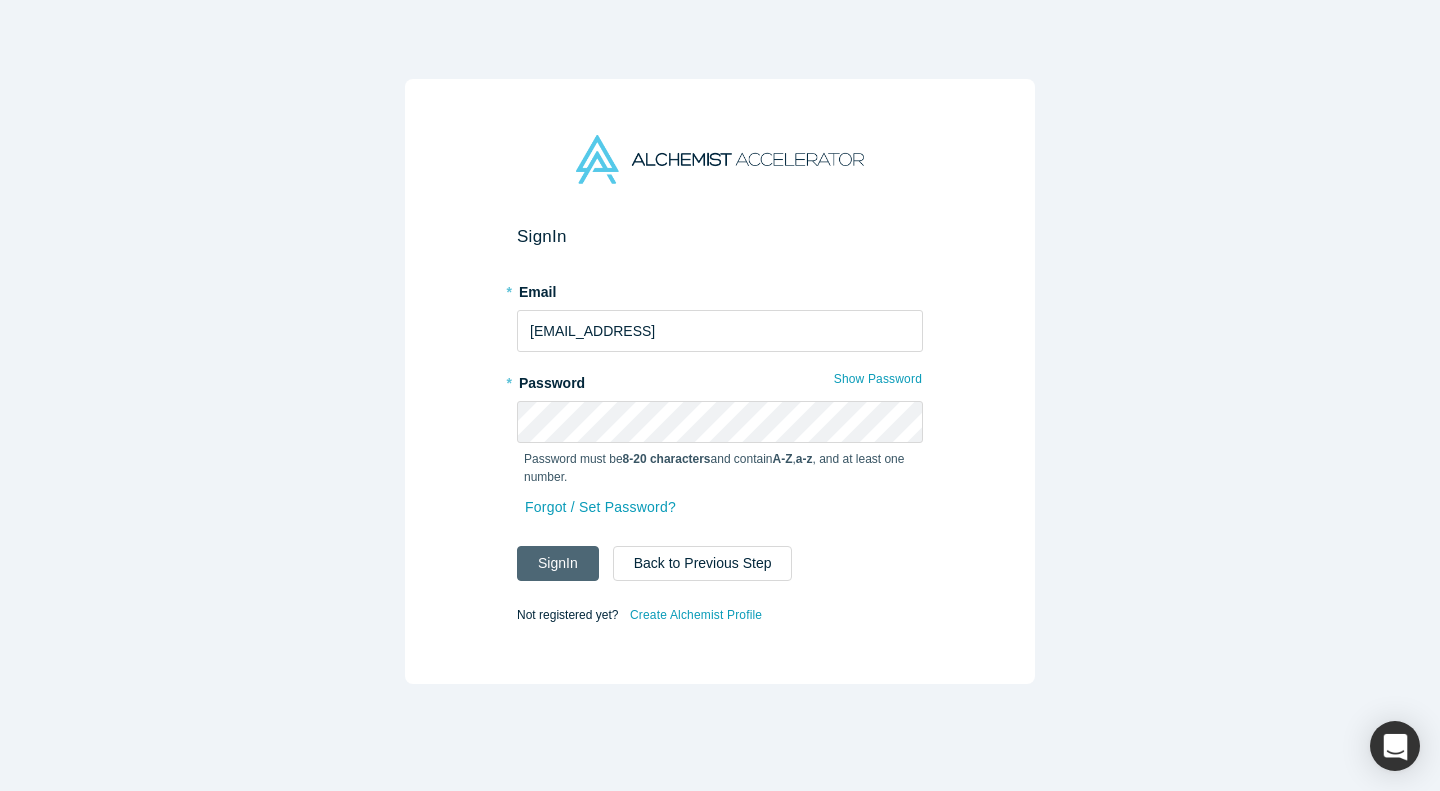 click on "Sign  In" at bounding box center (558, 563) 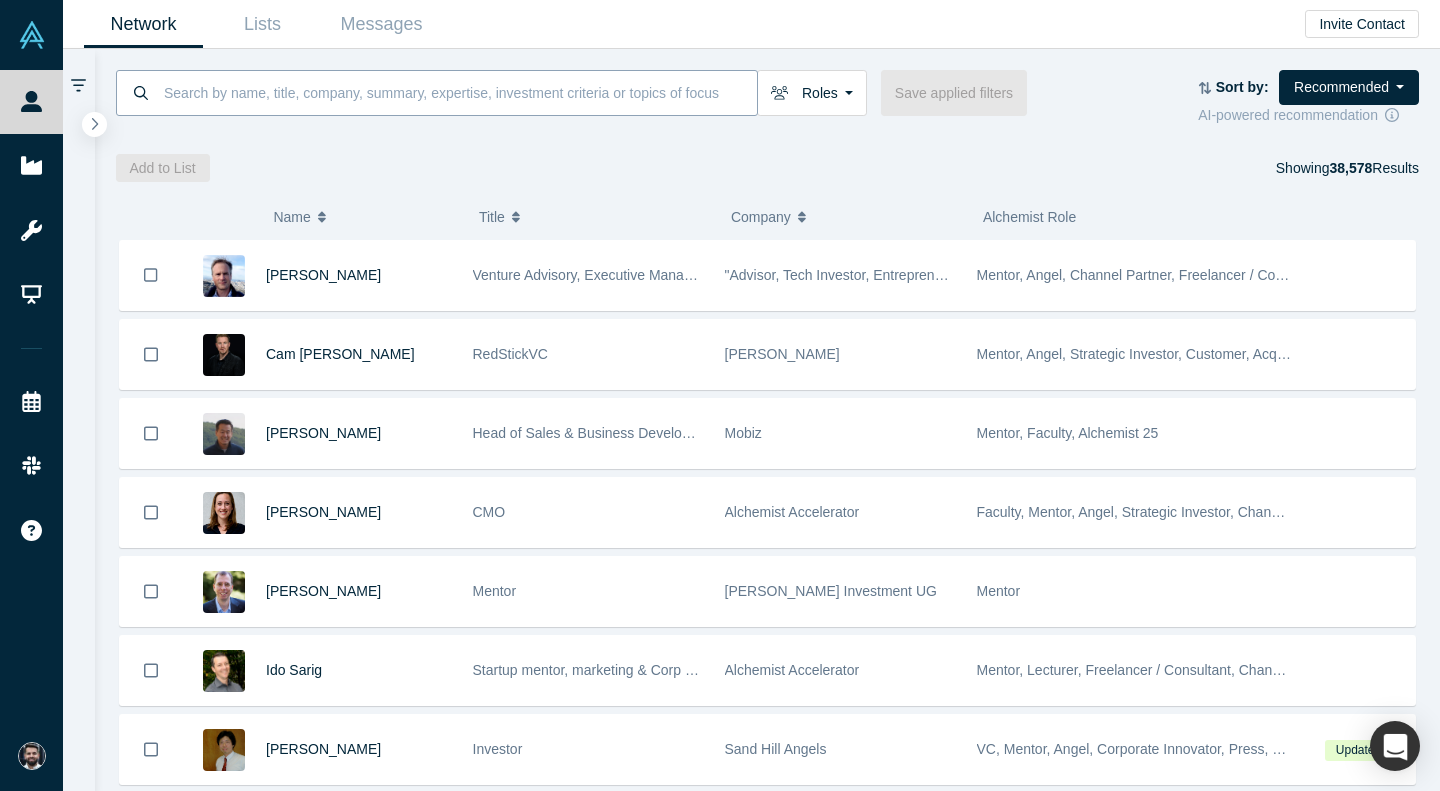 click at bounding box center [459, 92] 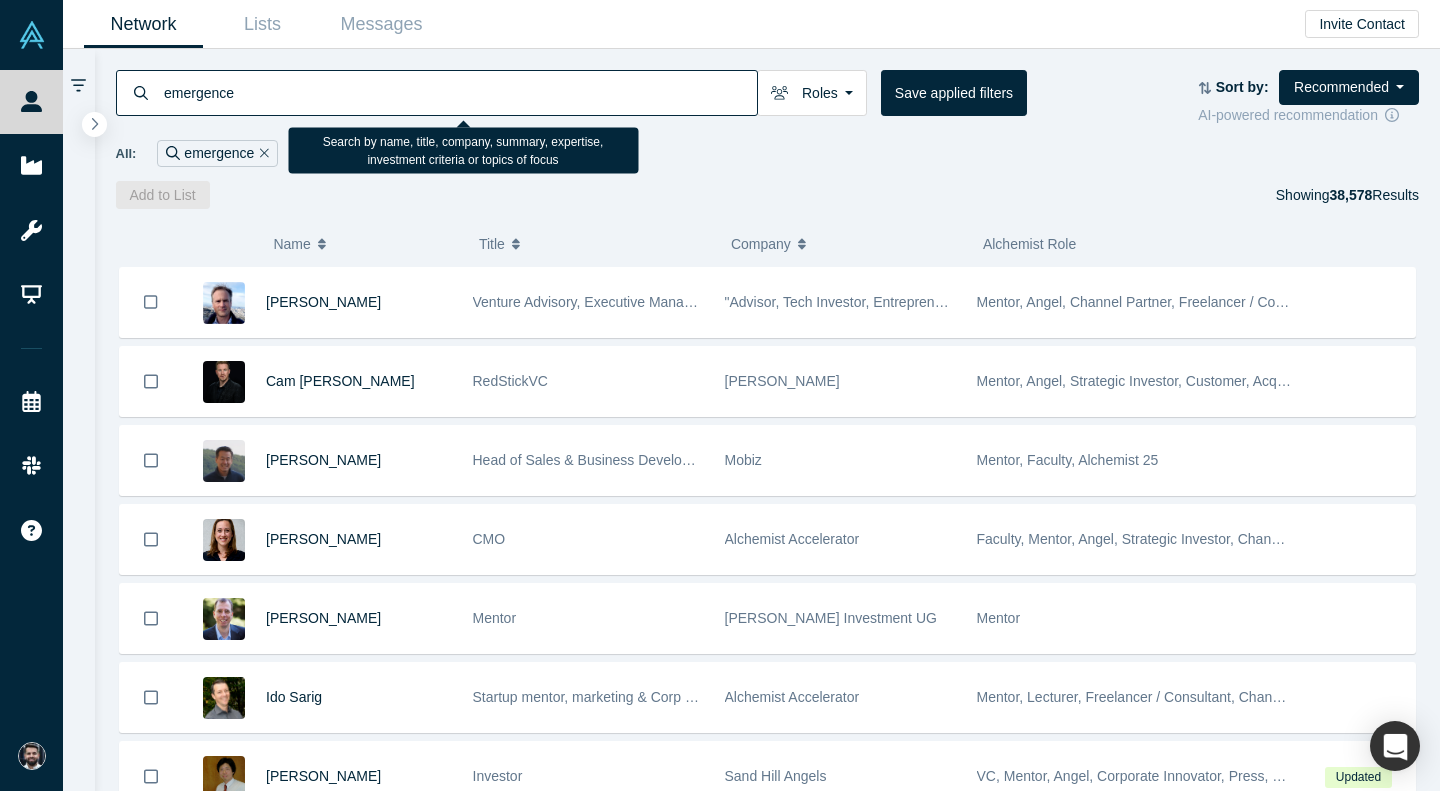 type on "emergence" 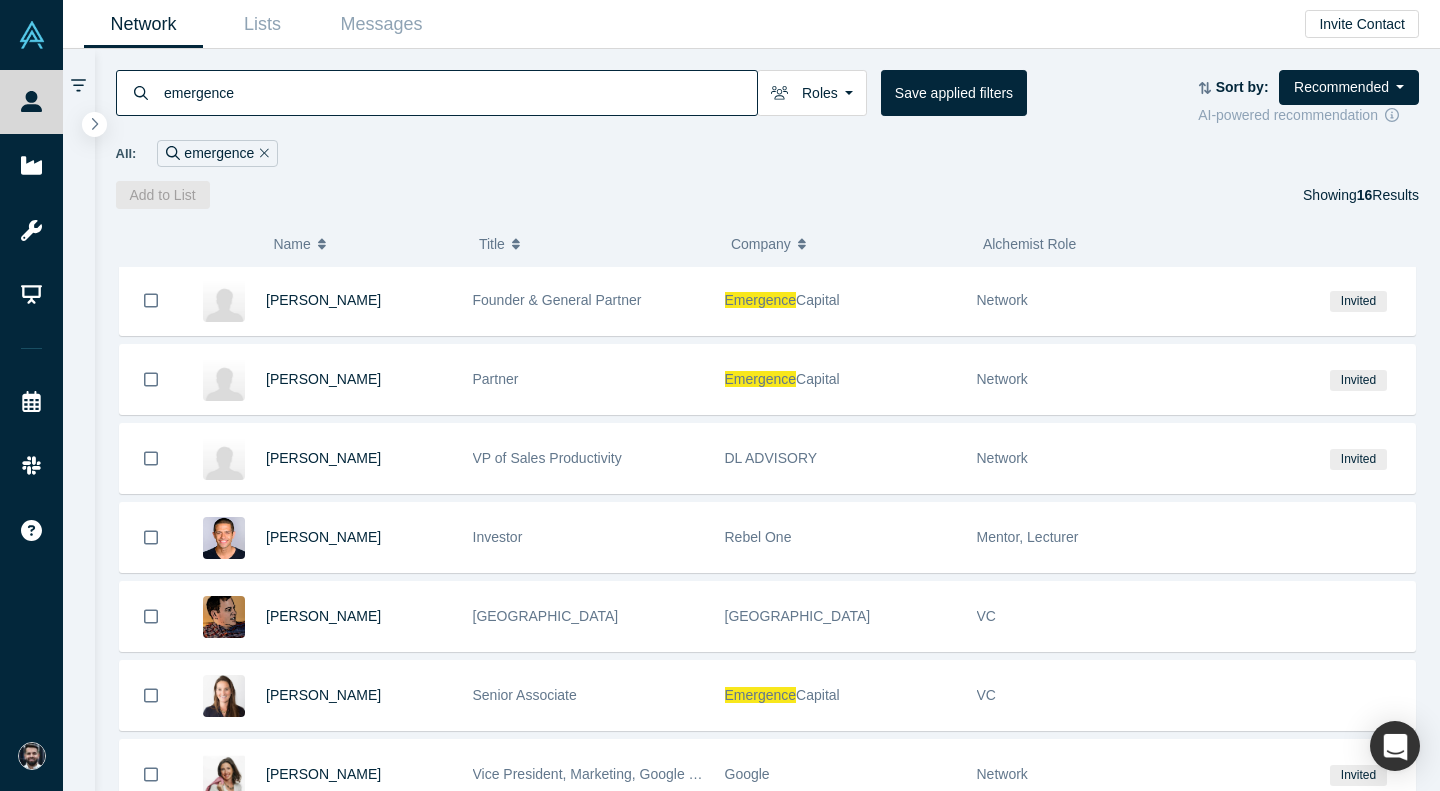 scroll, scrollTop: 696, scrollLeft: 0, axis: vertical 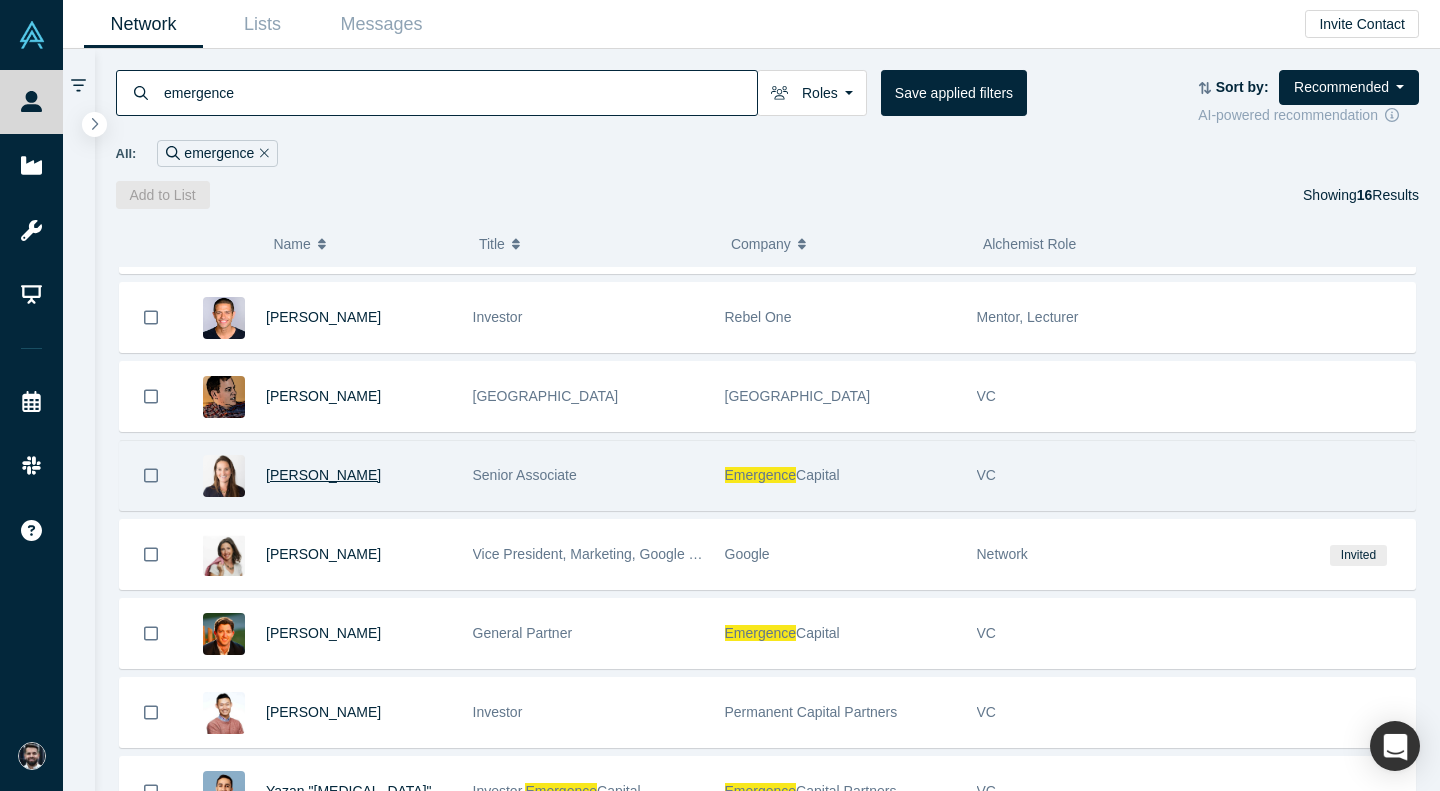 click on "[PERSON_NAME]" at bounding box center (323, 475) 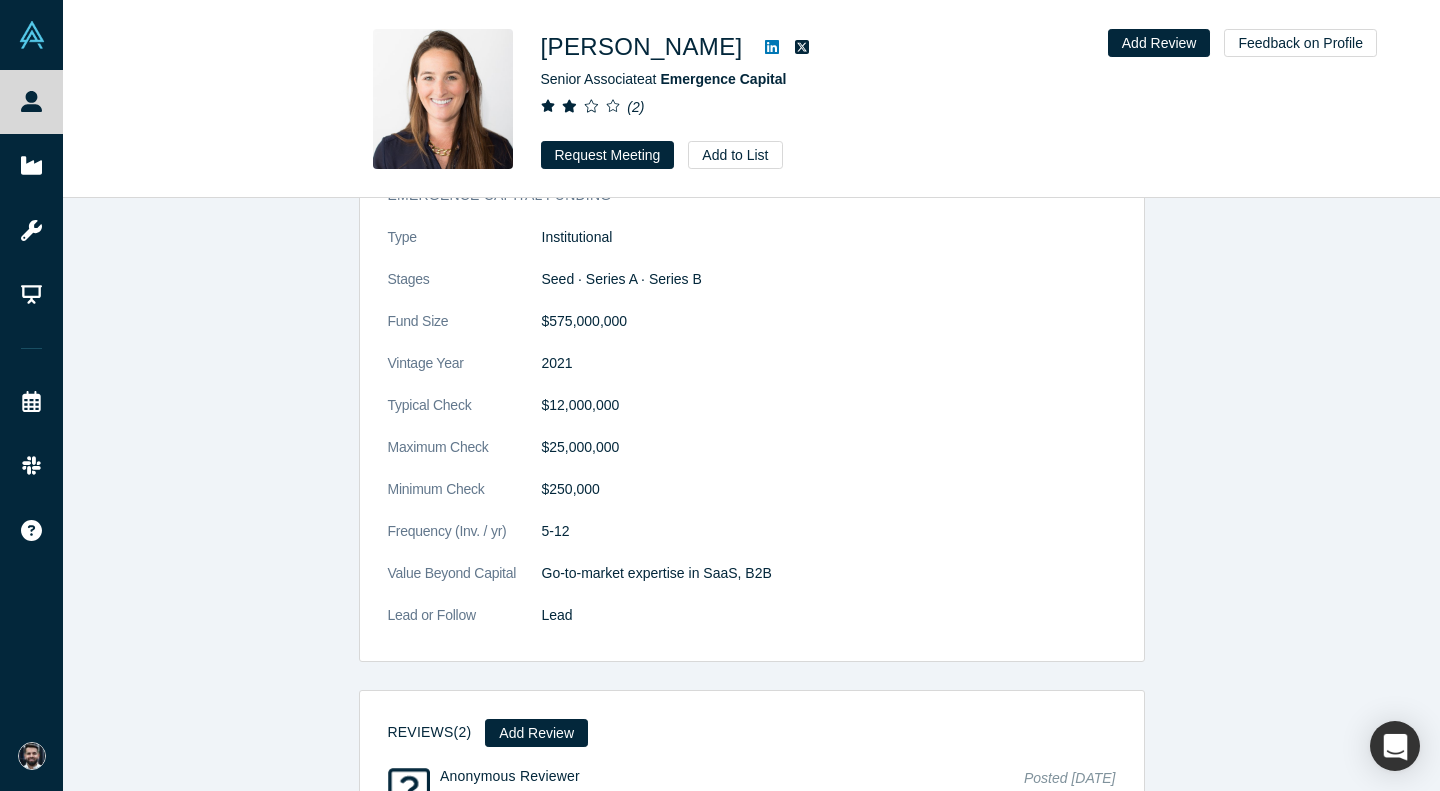 scroll, scrollTop: 2834, scrollLeft: 0, axis: vertical 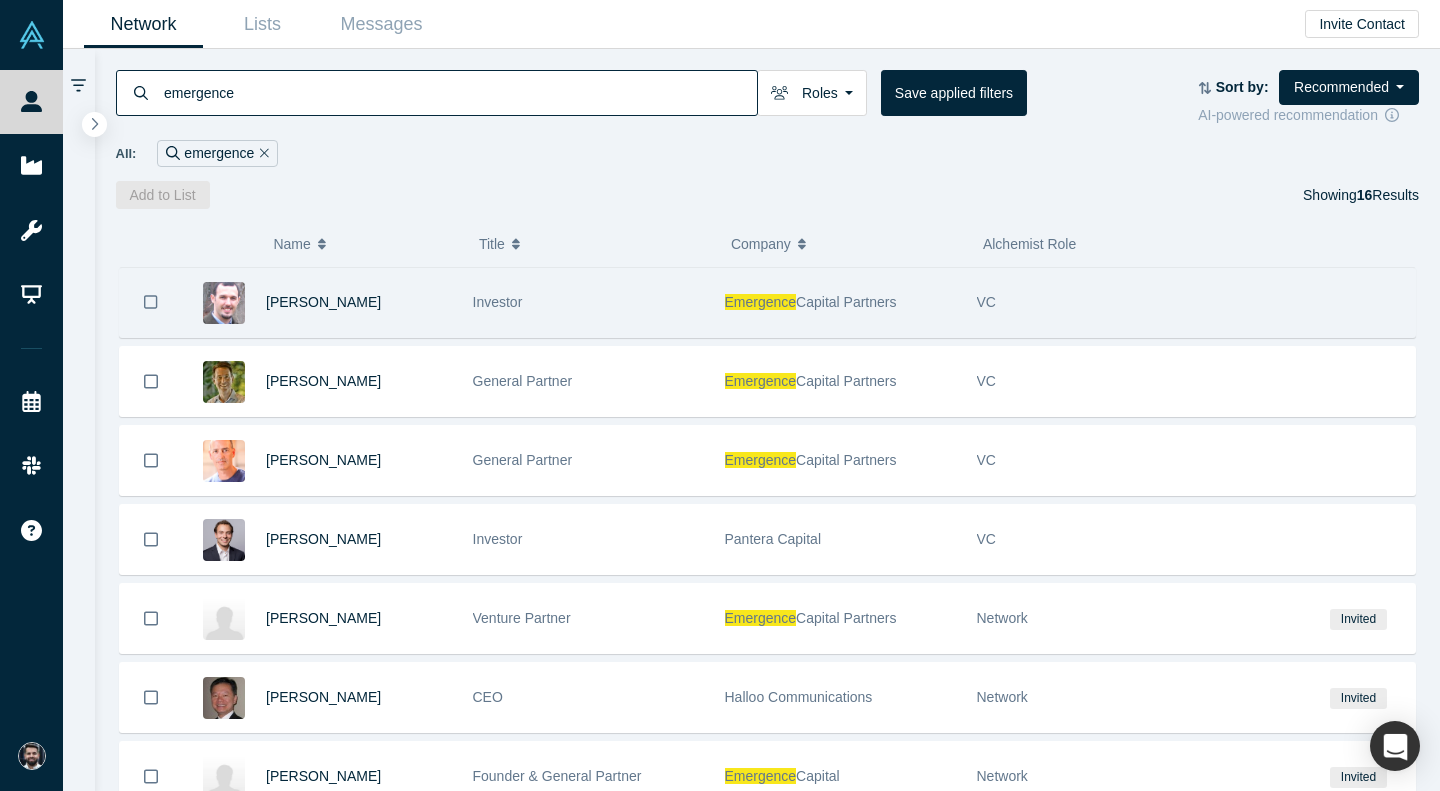click on "Investor" at bounding box center (588, 302) 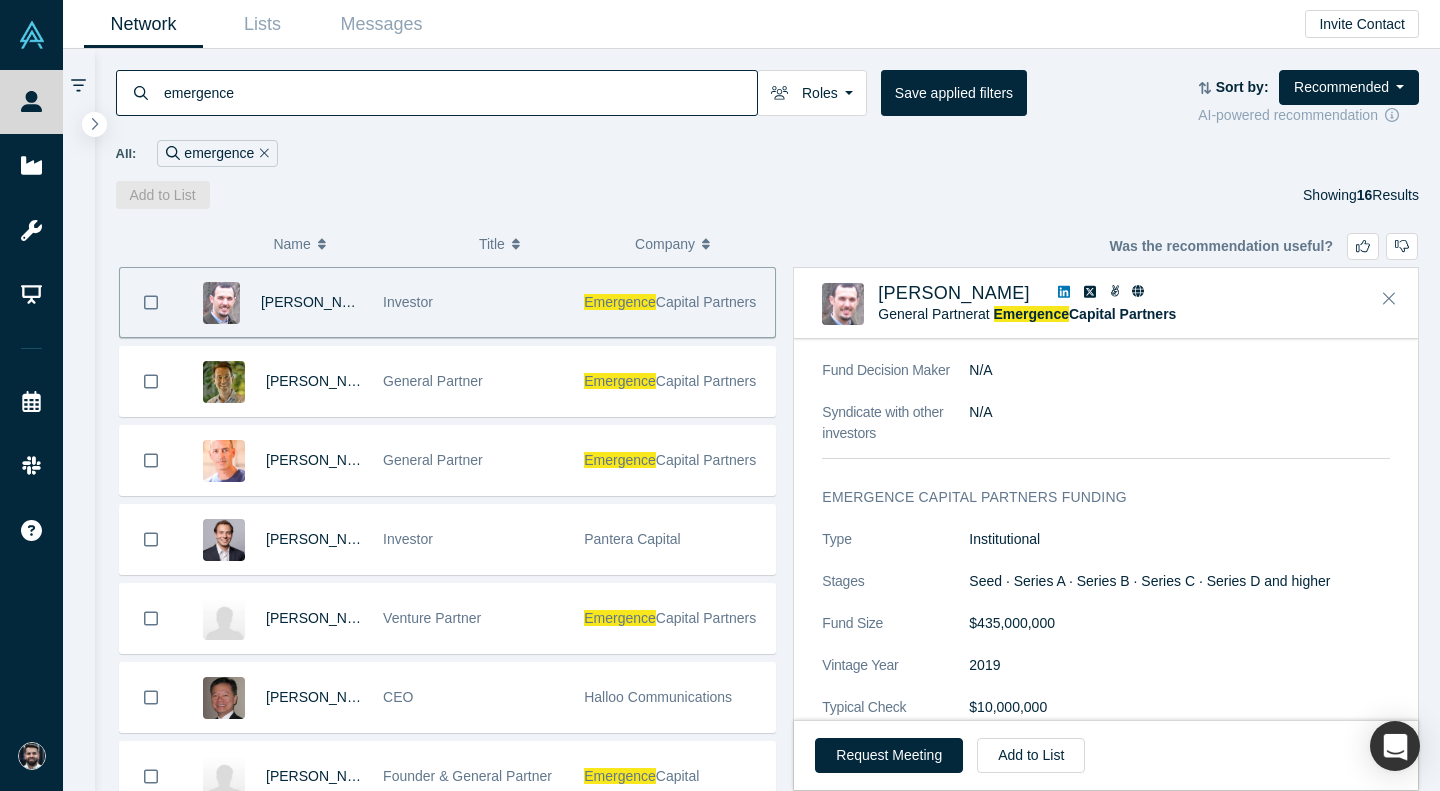 scroll, scrollTop: 1373, scrollLeft: 0, axis: vertical 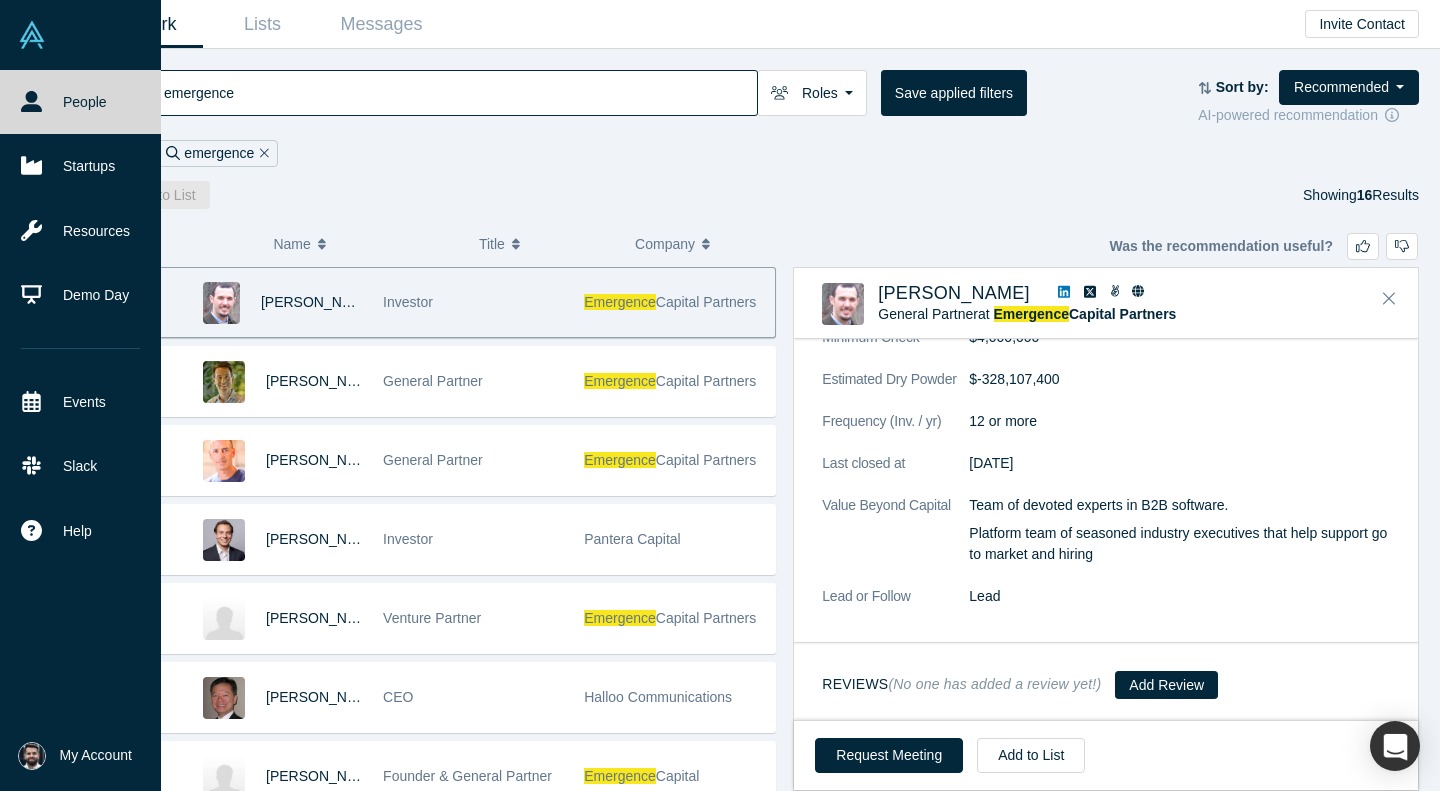 click on "People" at bounding box center (80, 102) 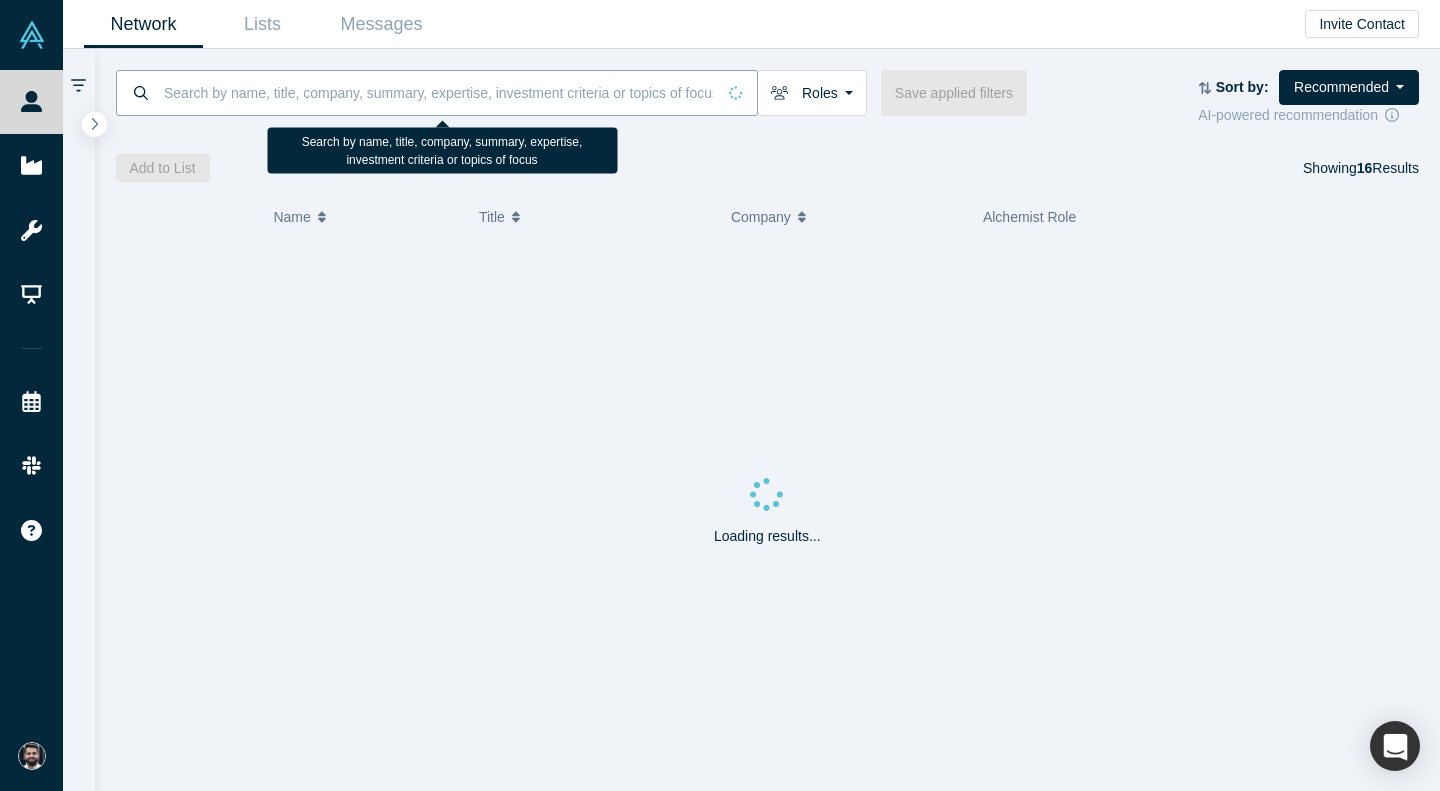 click at bounding box center [438, 92] 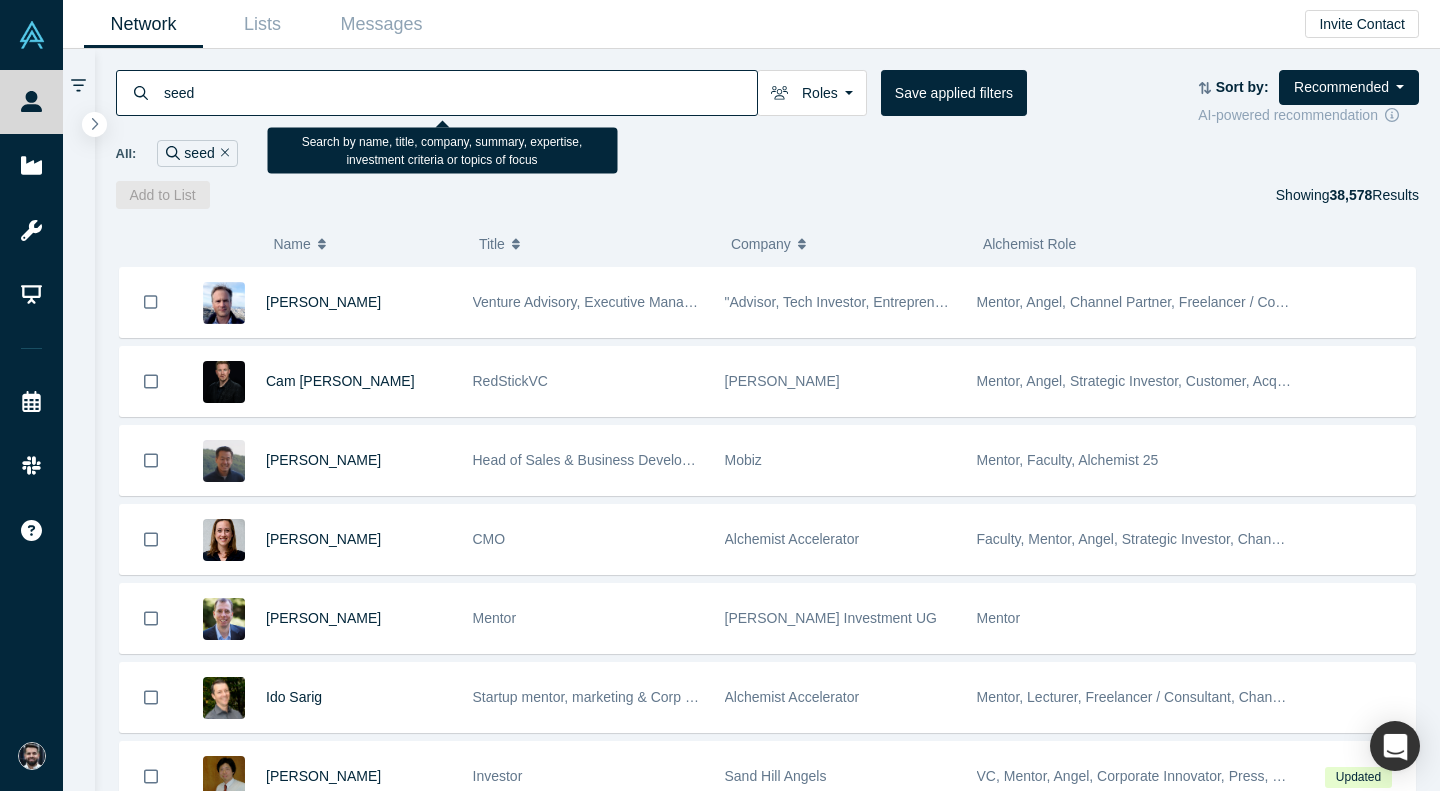 type on "seed" 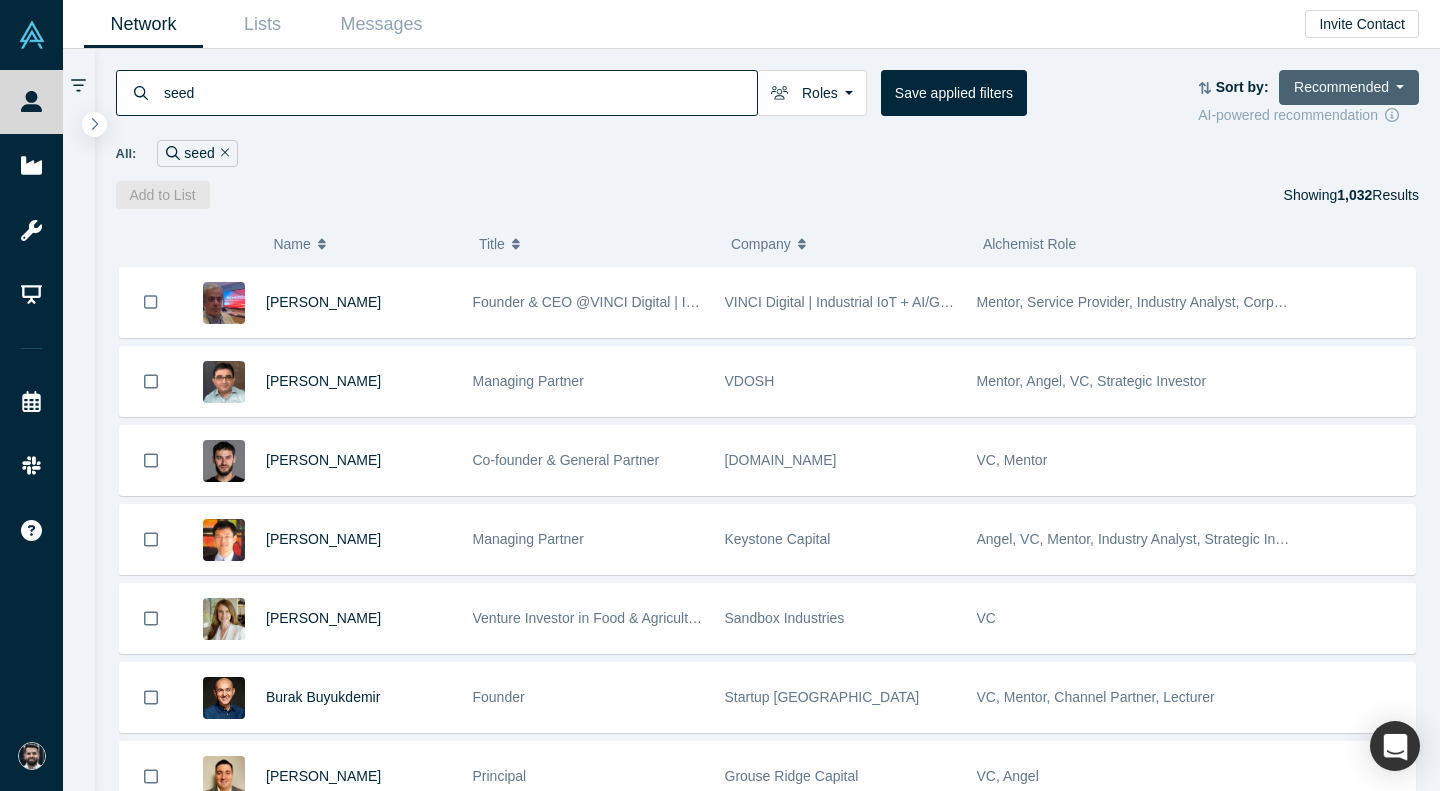 click on "Recommended" at bounding box center [1349, 87] 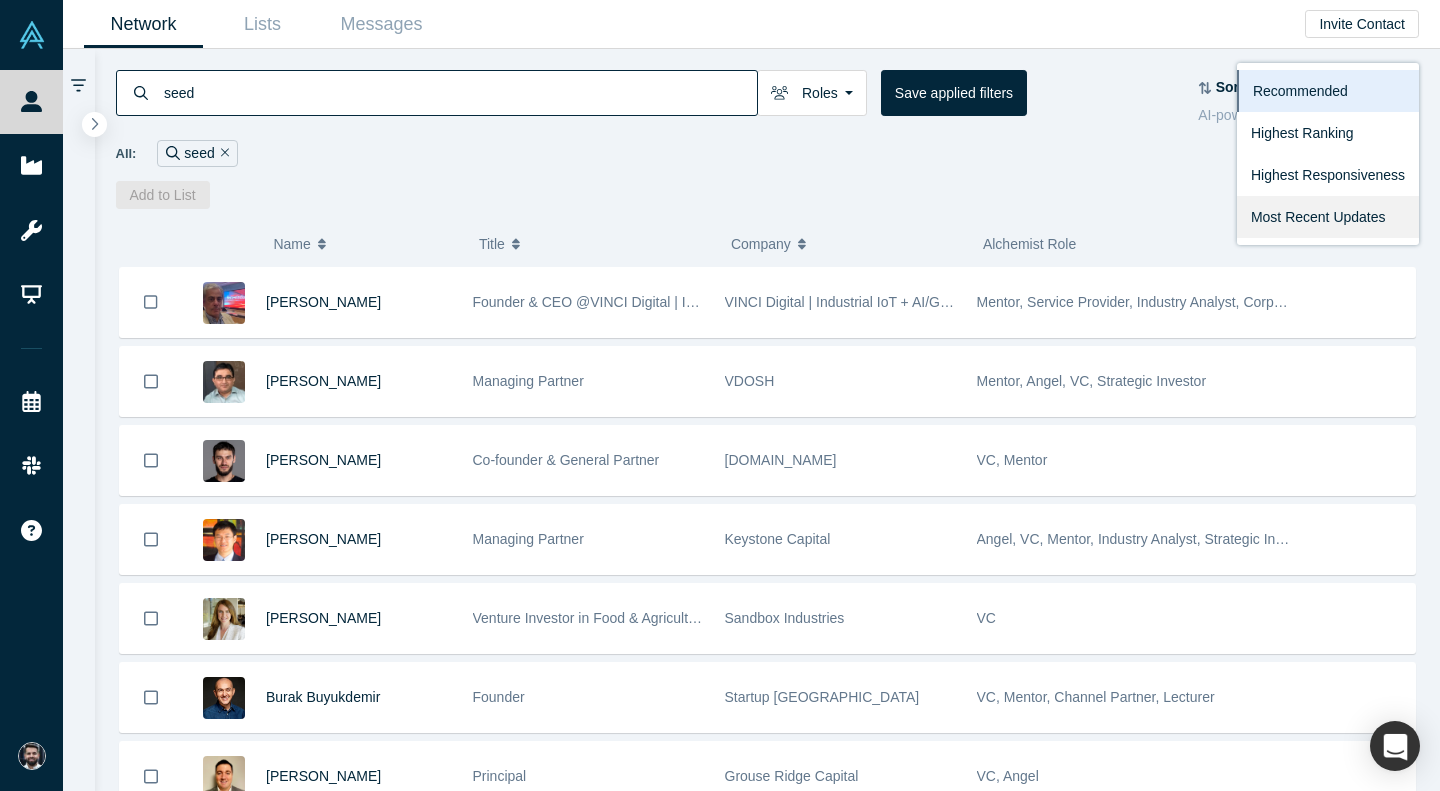 click on "Most Recent Updates" at bounding box center (1328, 217) 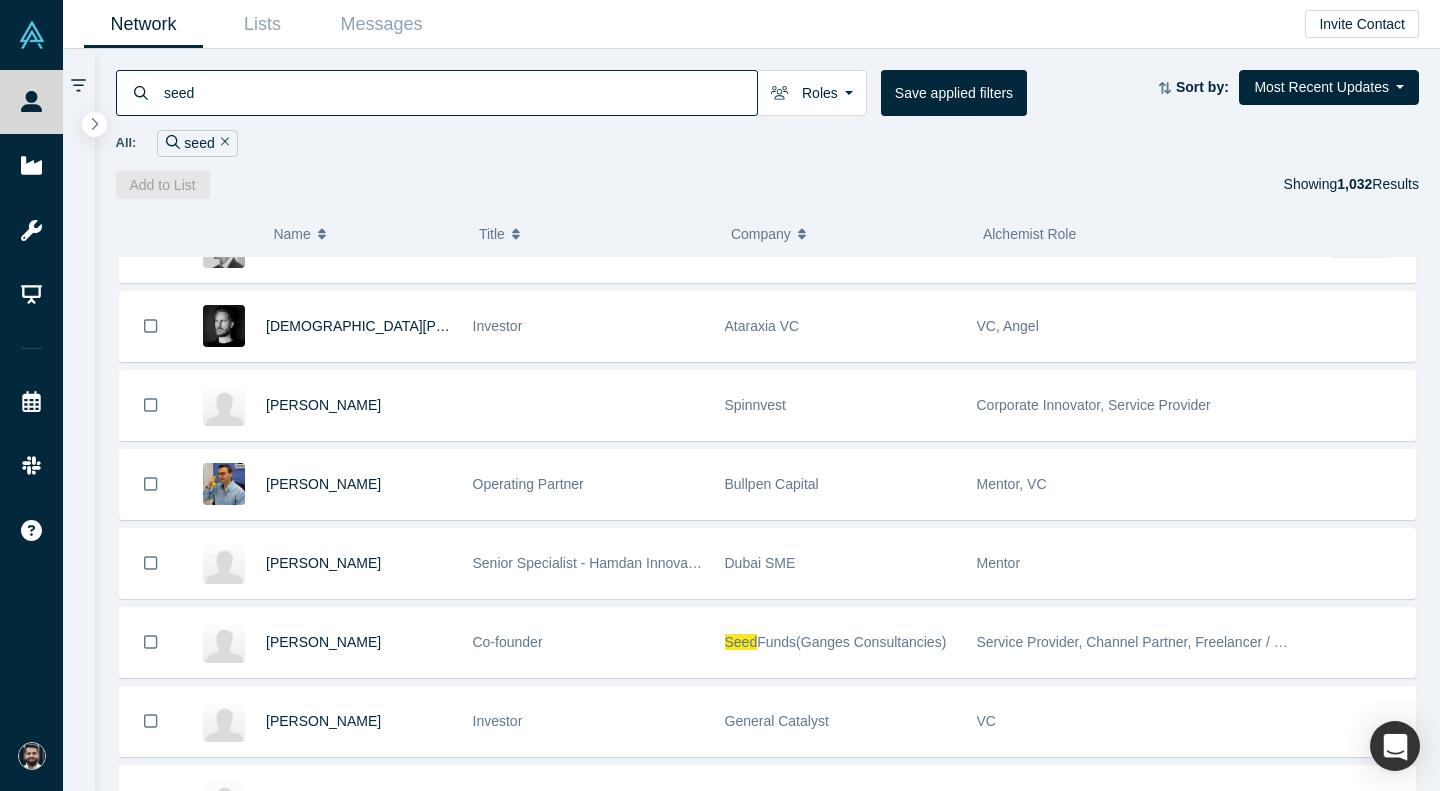 scroll, scrollTop: 4883, scrollLeft: 0, axis: vertical 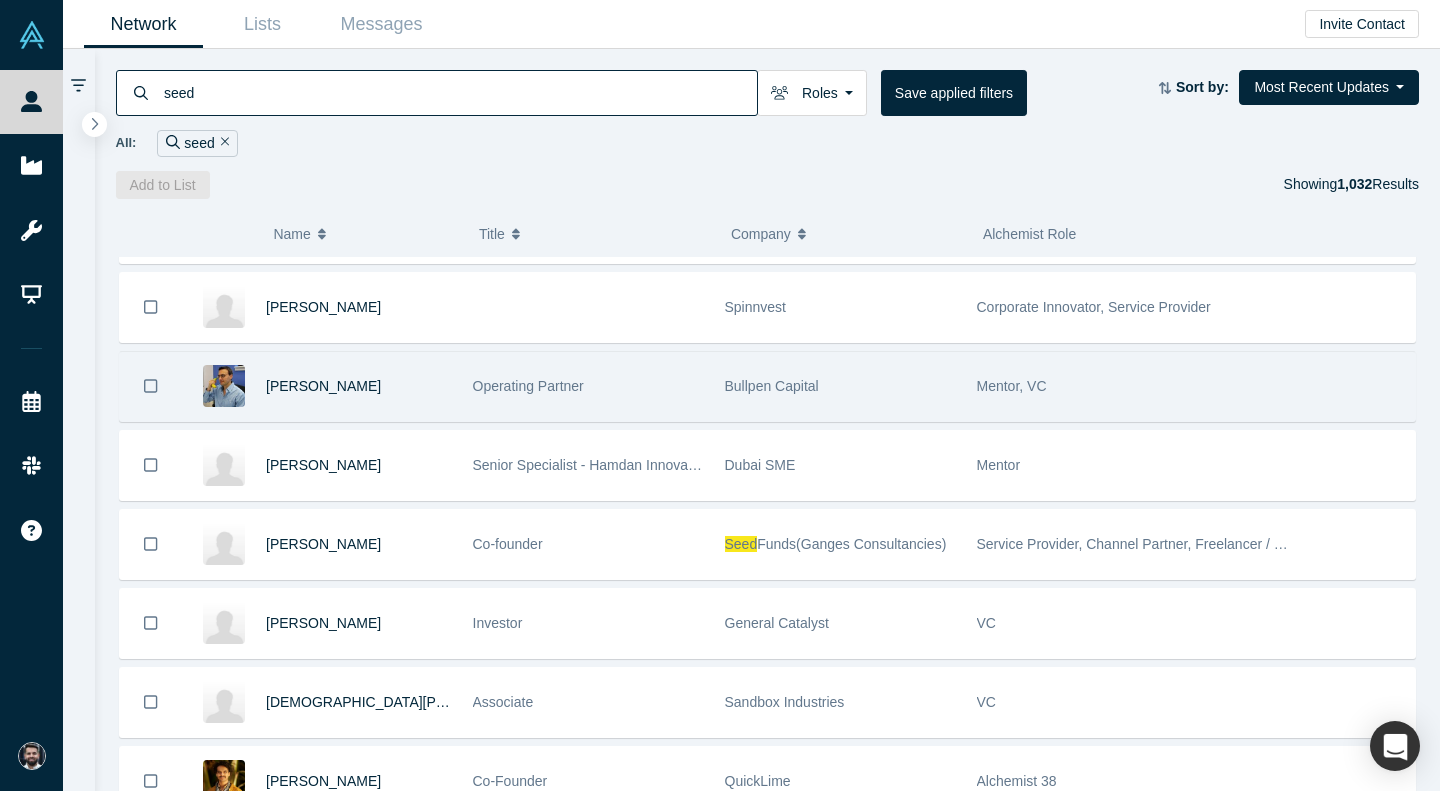 click on "Bullpen Capital" at bounding box center [840, 386] 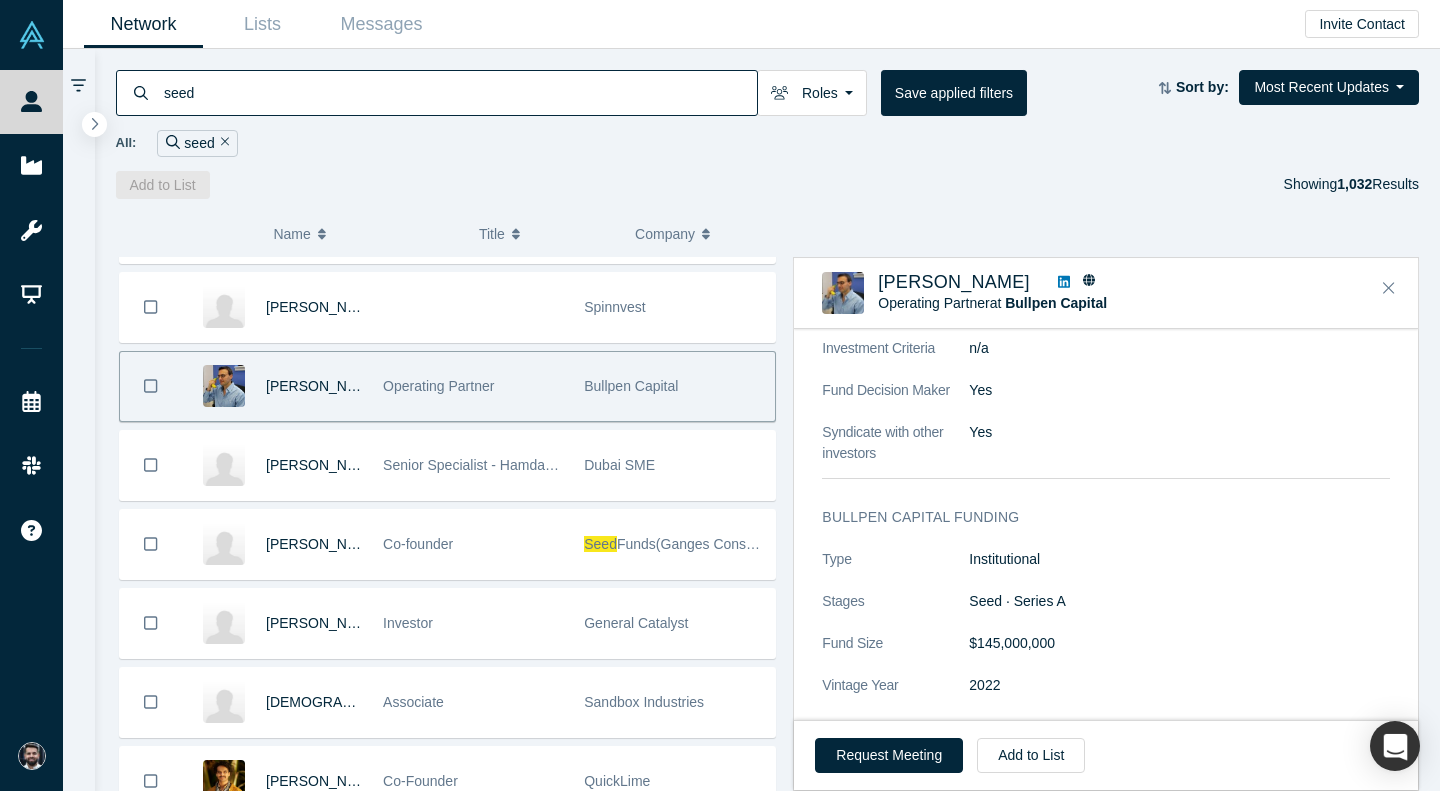 scroll, scrollTop: 1106, scrollLeft: 0, axis: vertical 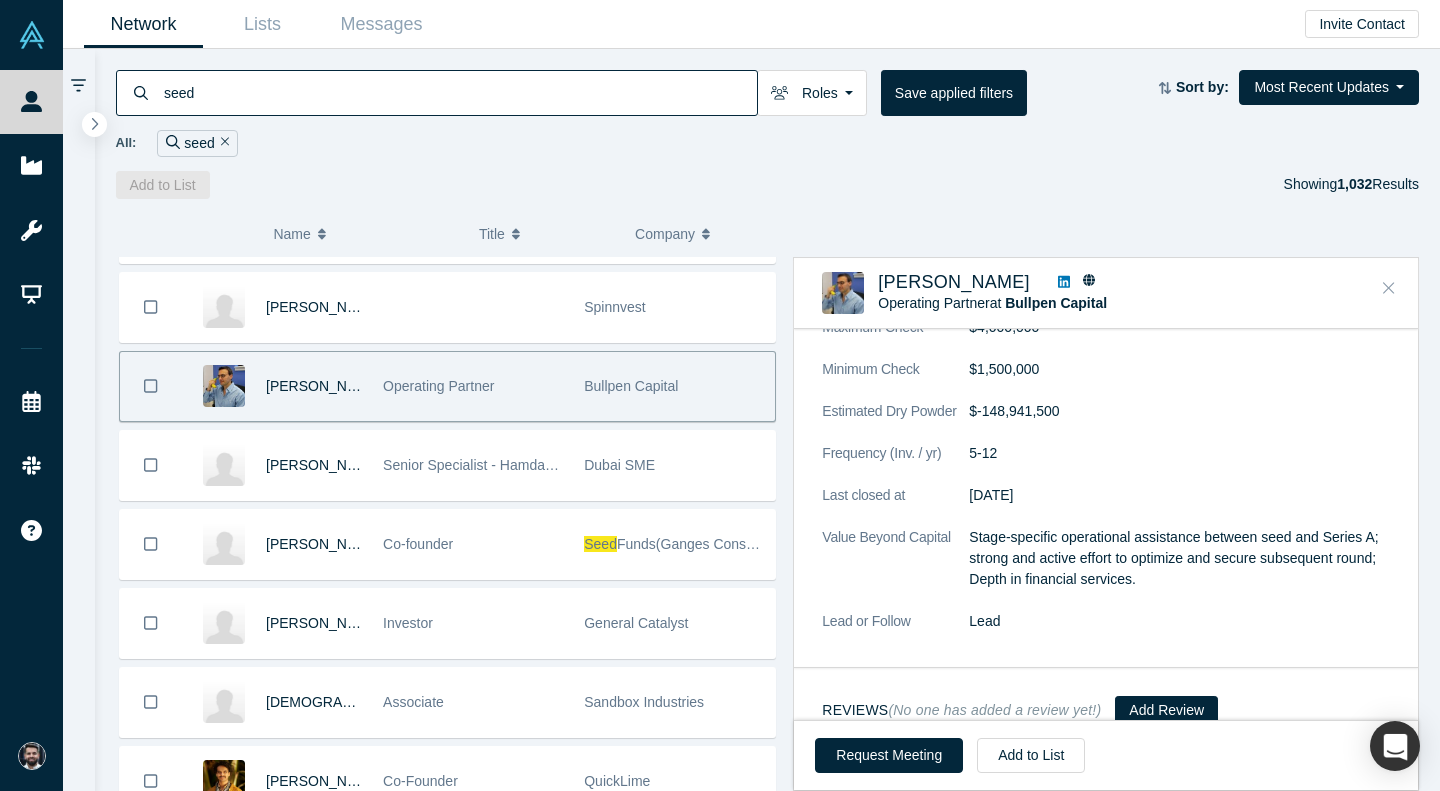 click 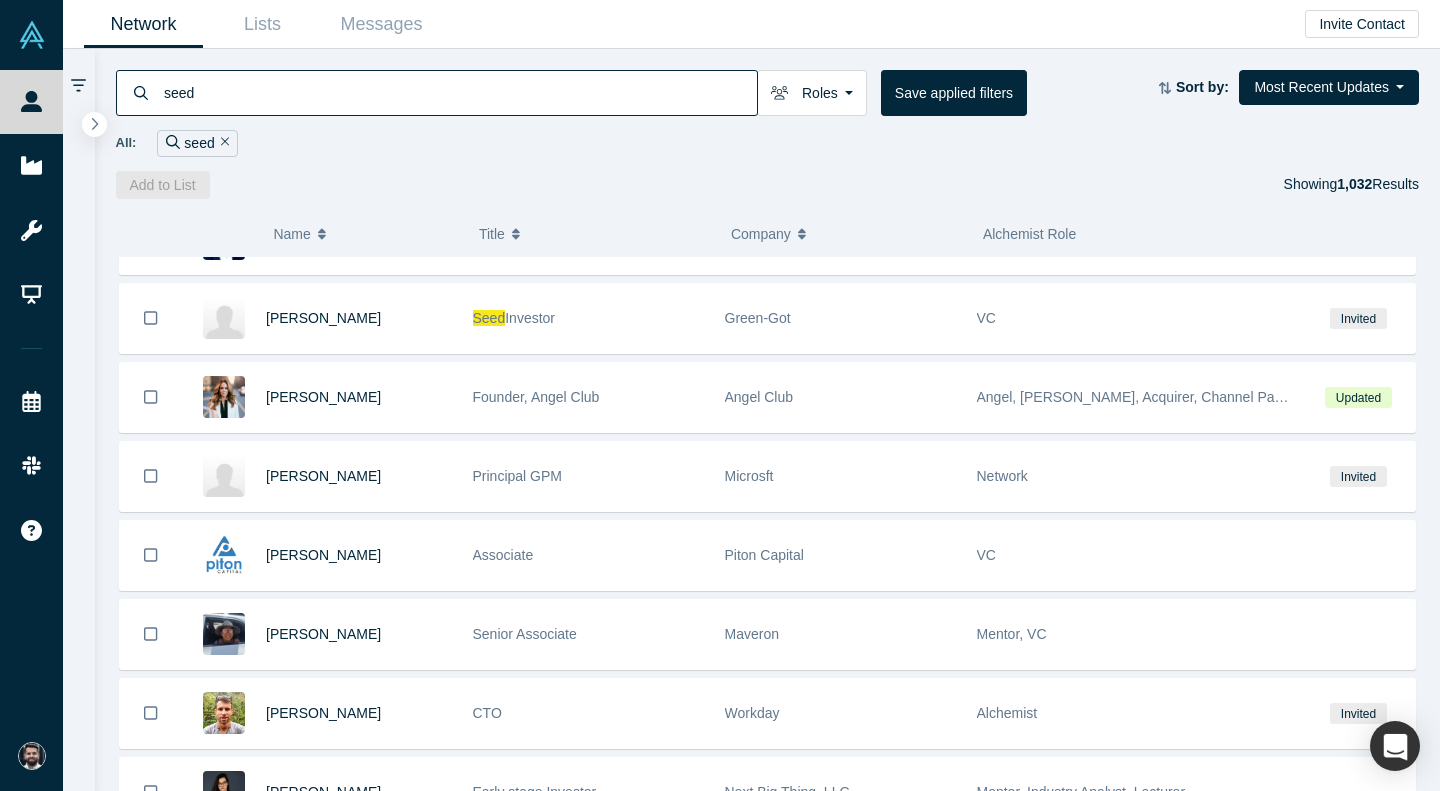scroll, scrollTop: 10708, scrollLeft: 0, axis: vertical 